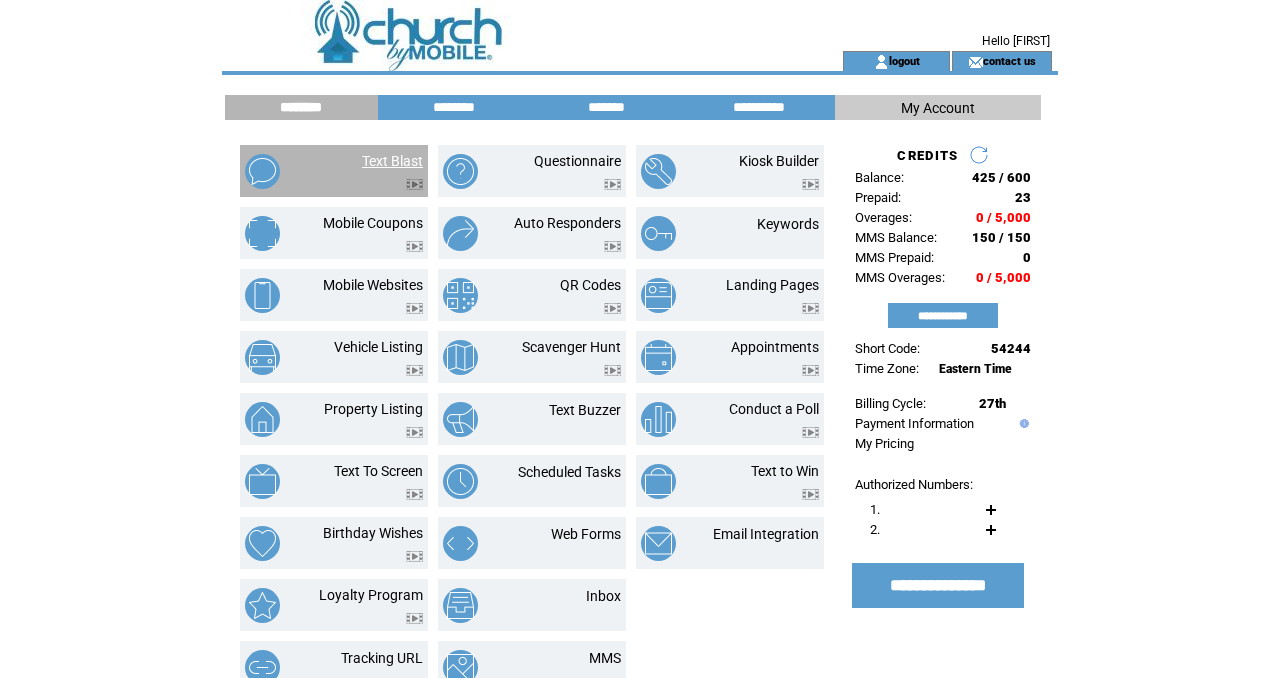 scroll, scrollTop: 0, scrollLeft: 0, axis: both 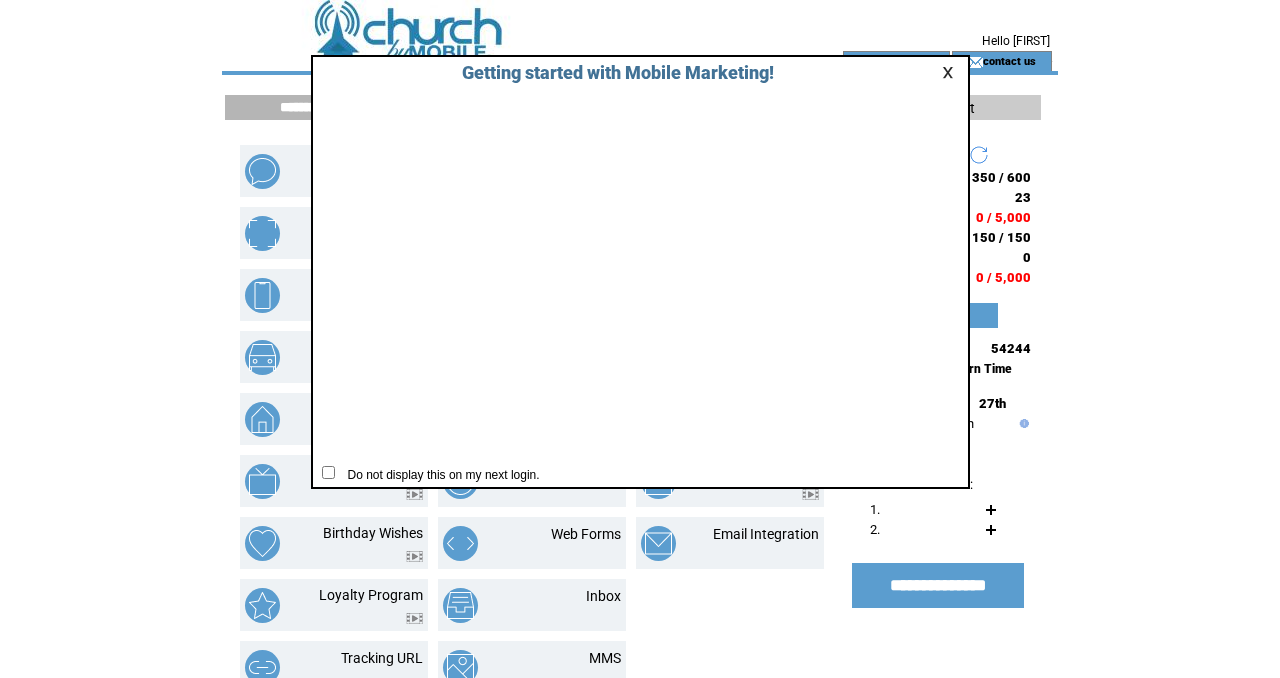 click at bounding box center [951, 72] 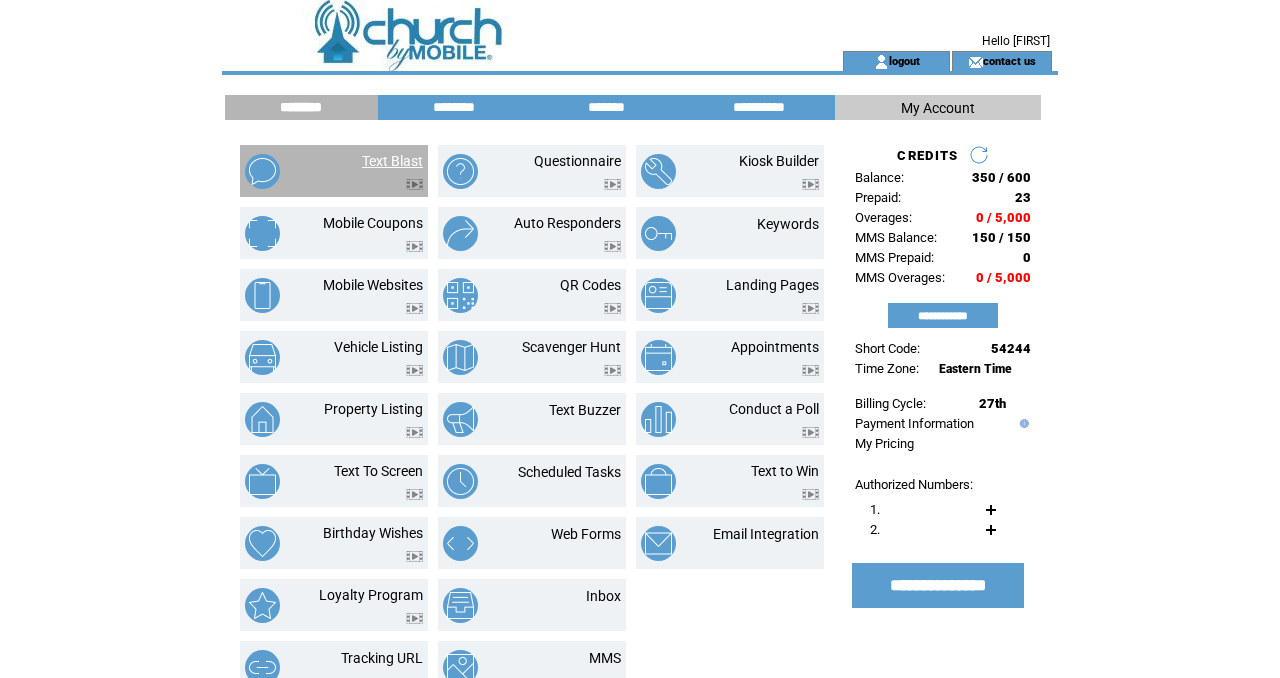 click on "Text Blast" at bounding box center [392, 161] 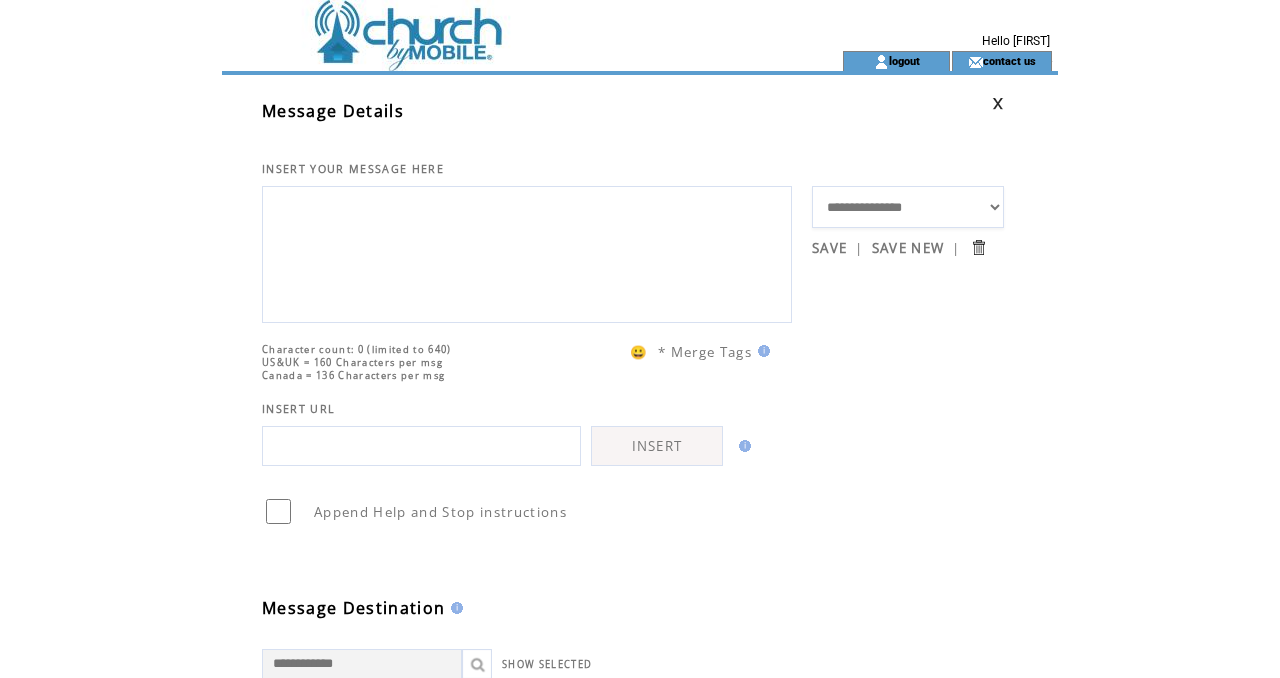 click at bounding box center (527, 252) 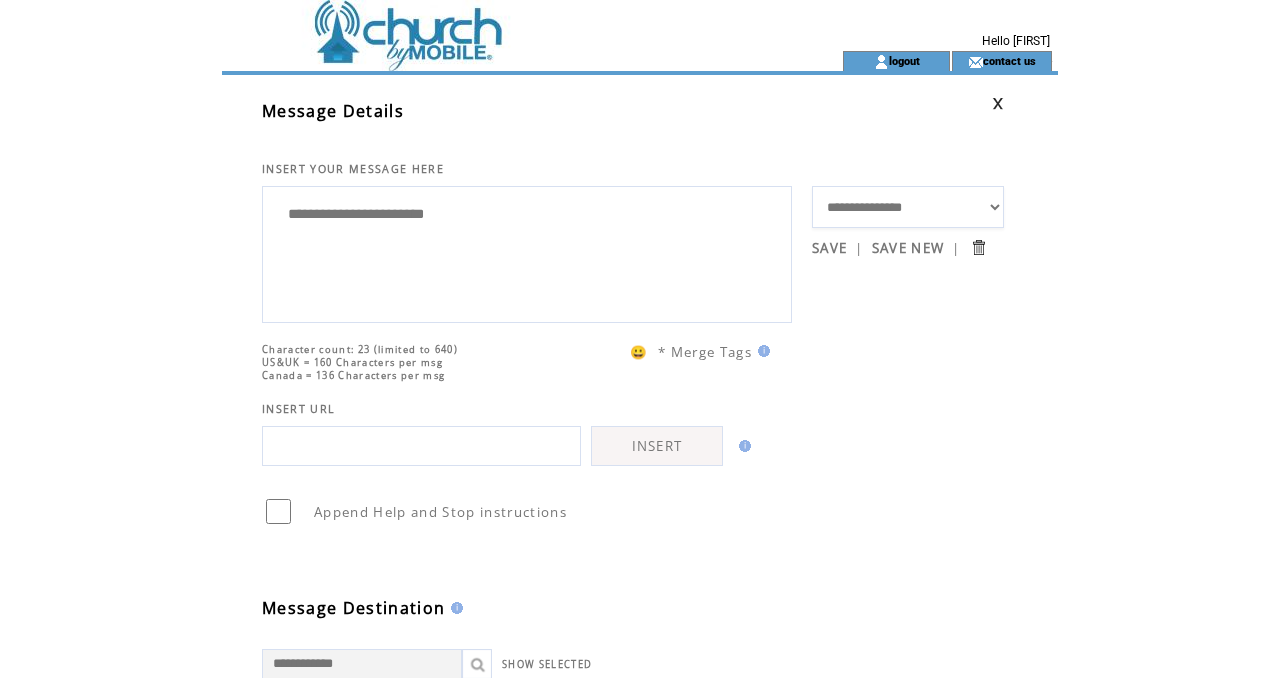 click on "**********" at bounding box center (527, 252) 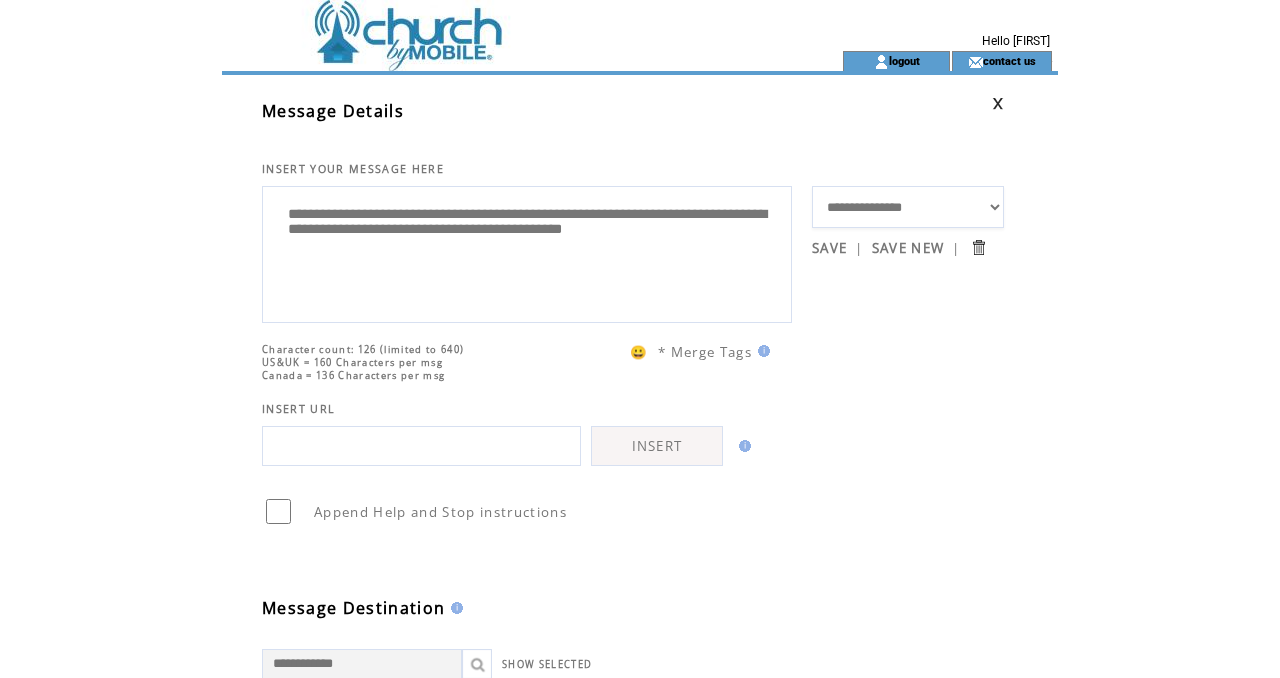 type on "**********" 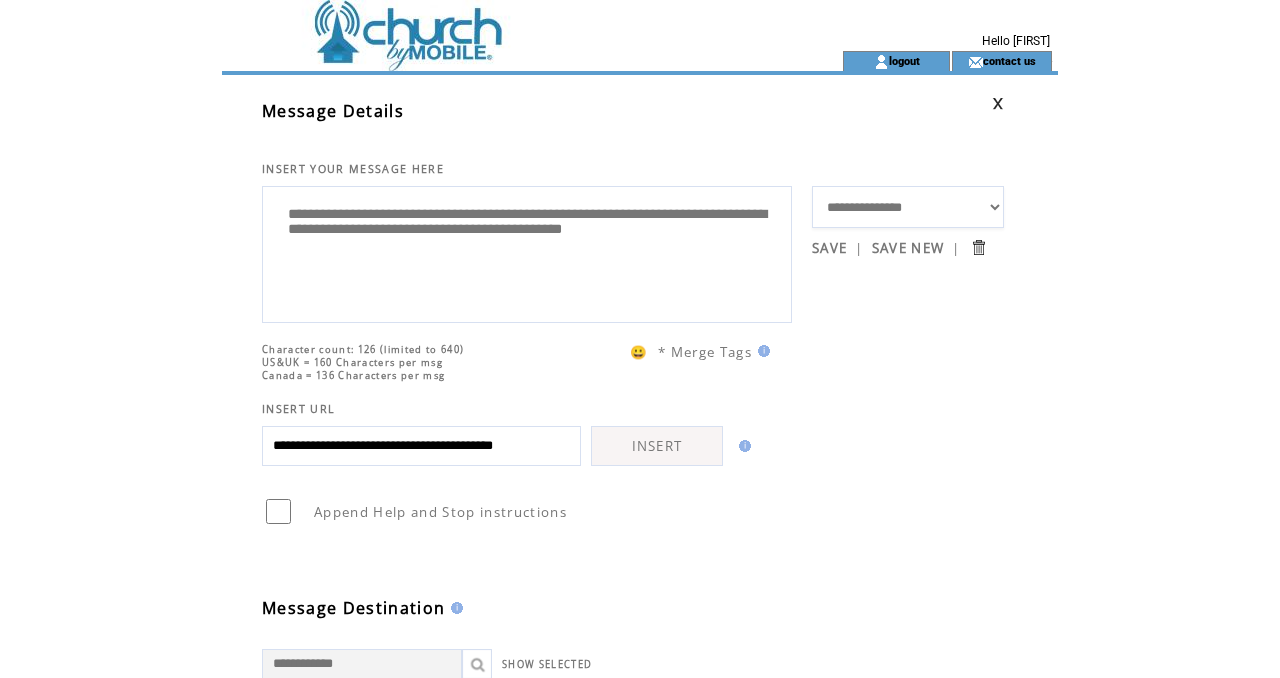 scroll, scrollTop: 0, scrollLeft: 58, axis: horizontal 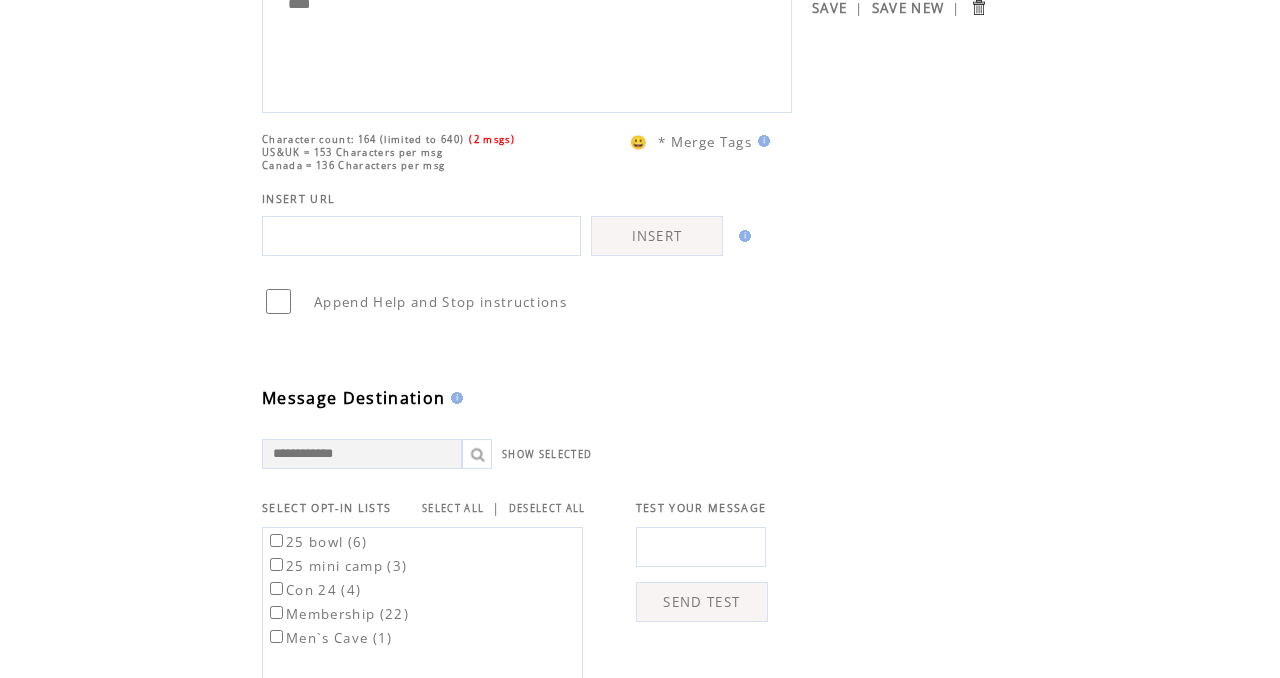 click on "SELECT ALL" at bounding box center [453, 508] 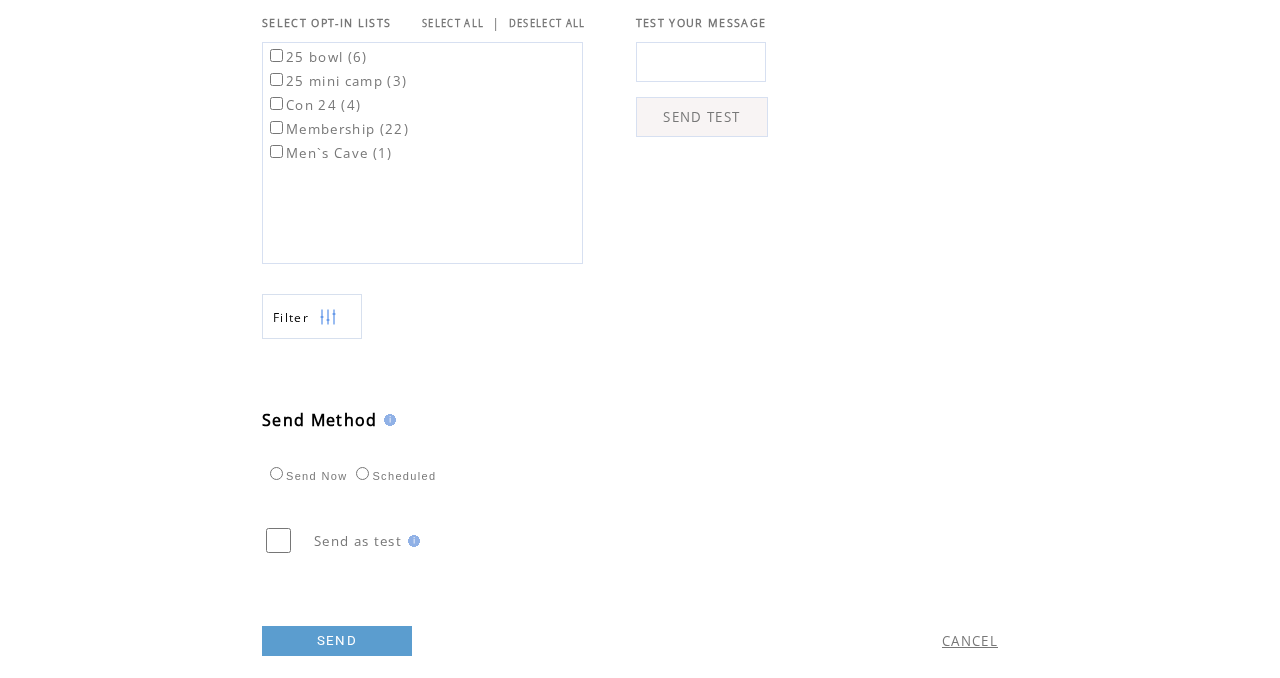 scroll, scrollTop: 763, scrollLeft: 0, axis: vertical 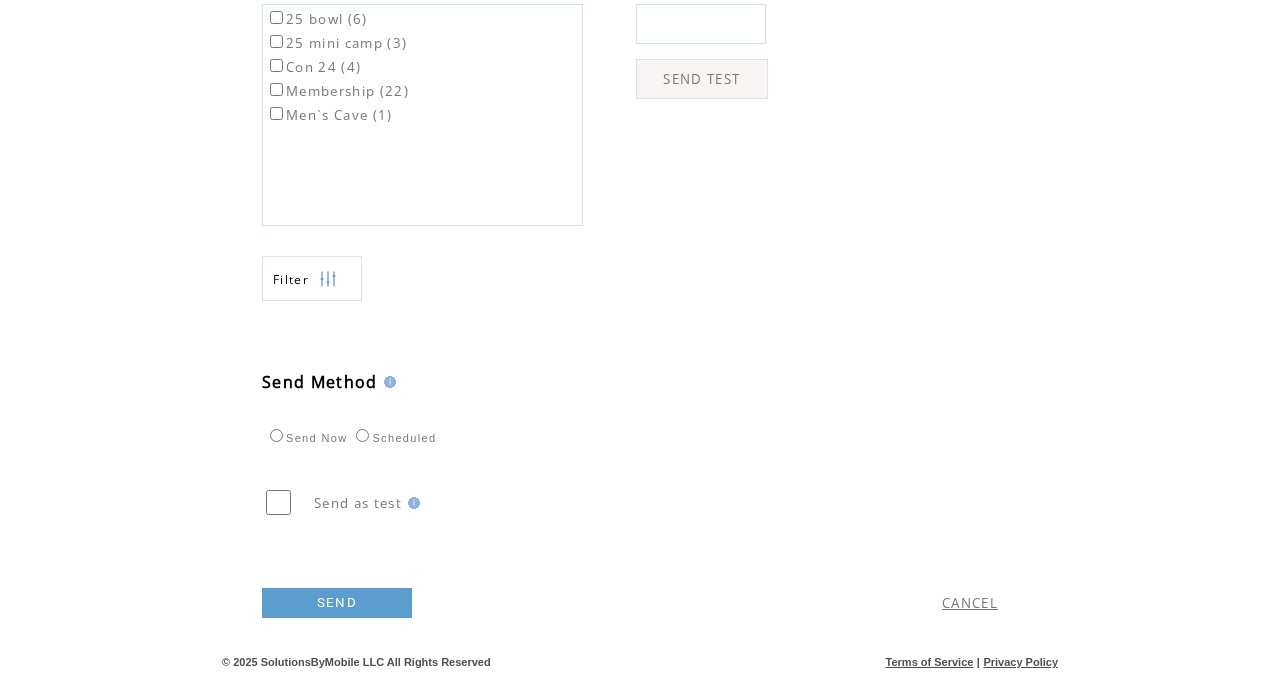 click on "SEND" at bounding box center [337, 603] 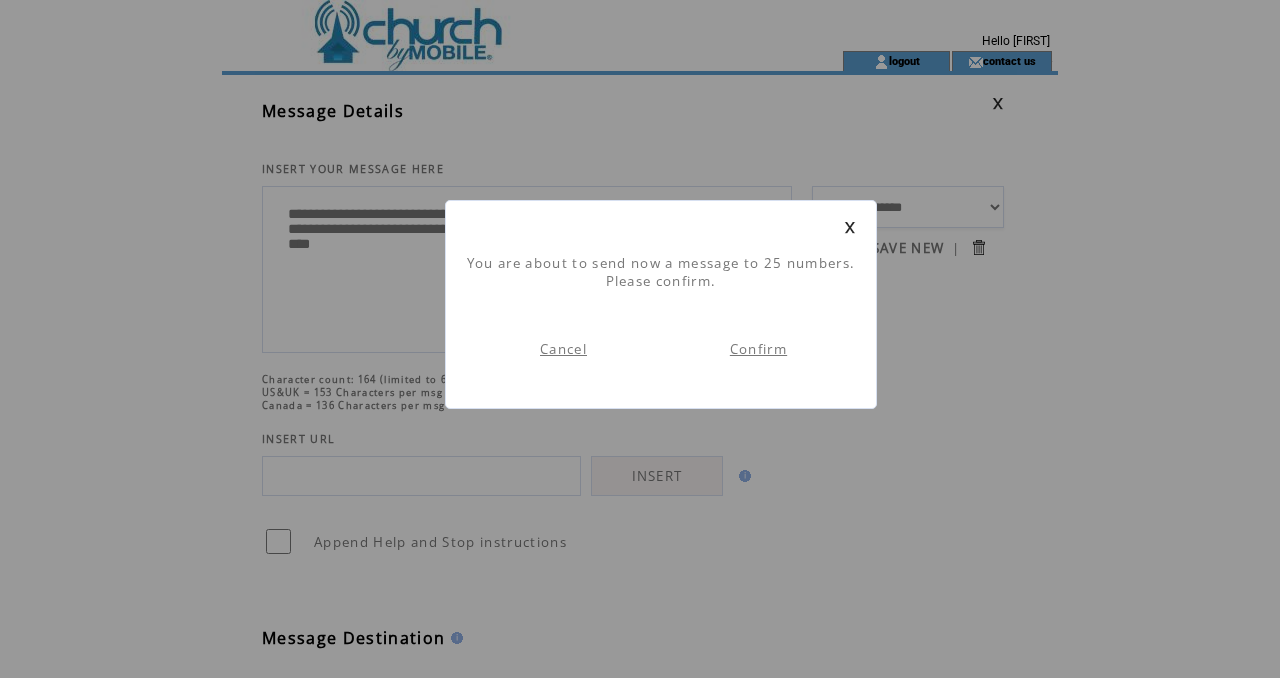 scroll, scrollTop: 1, scrollLeft: 0, axis: vertical 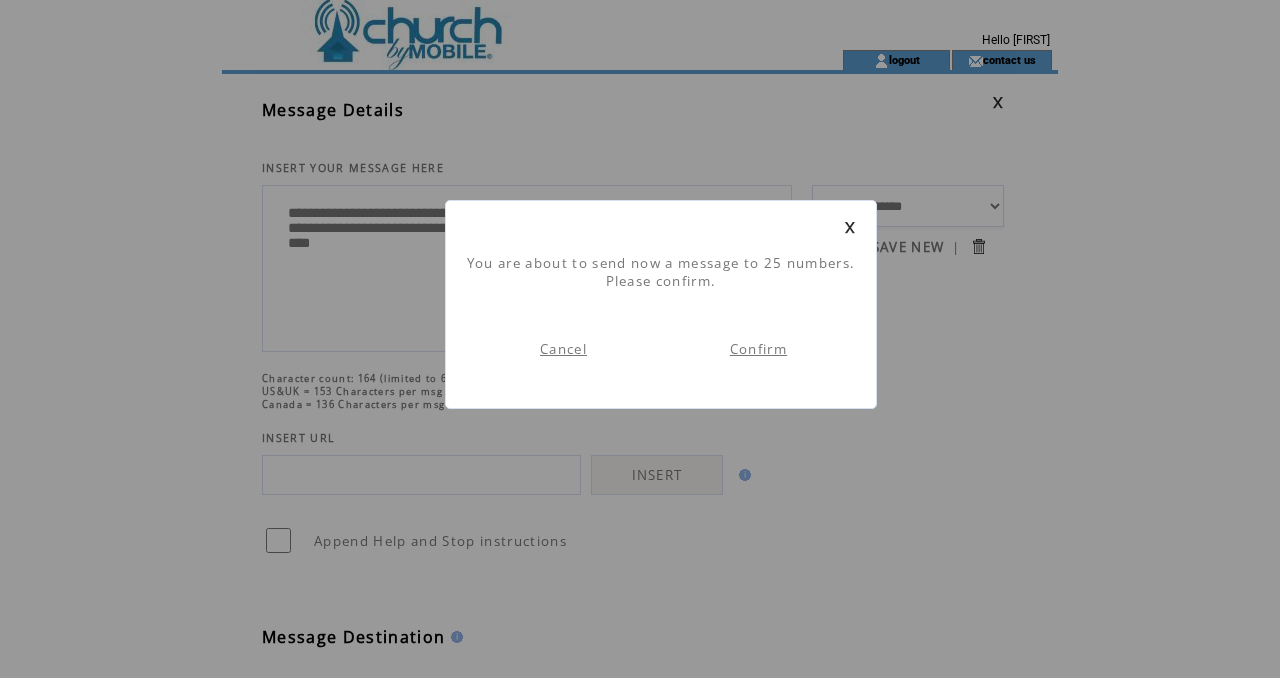 click on "Confirm" at bounding box center (758, 349) 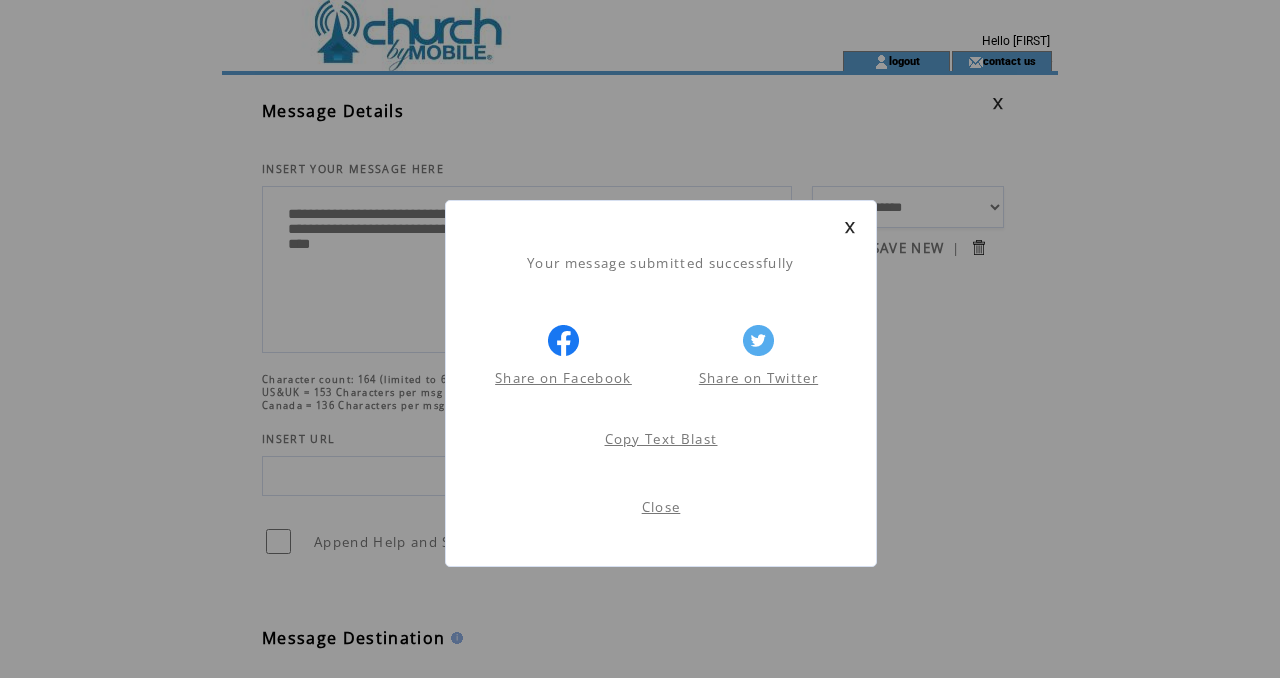 scroll, scrollTop: 1, scrollLeft: 0, axis: vertical 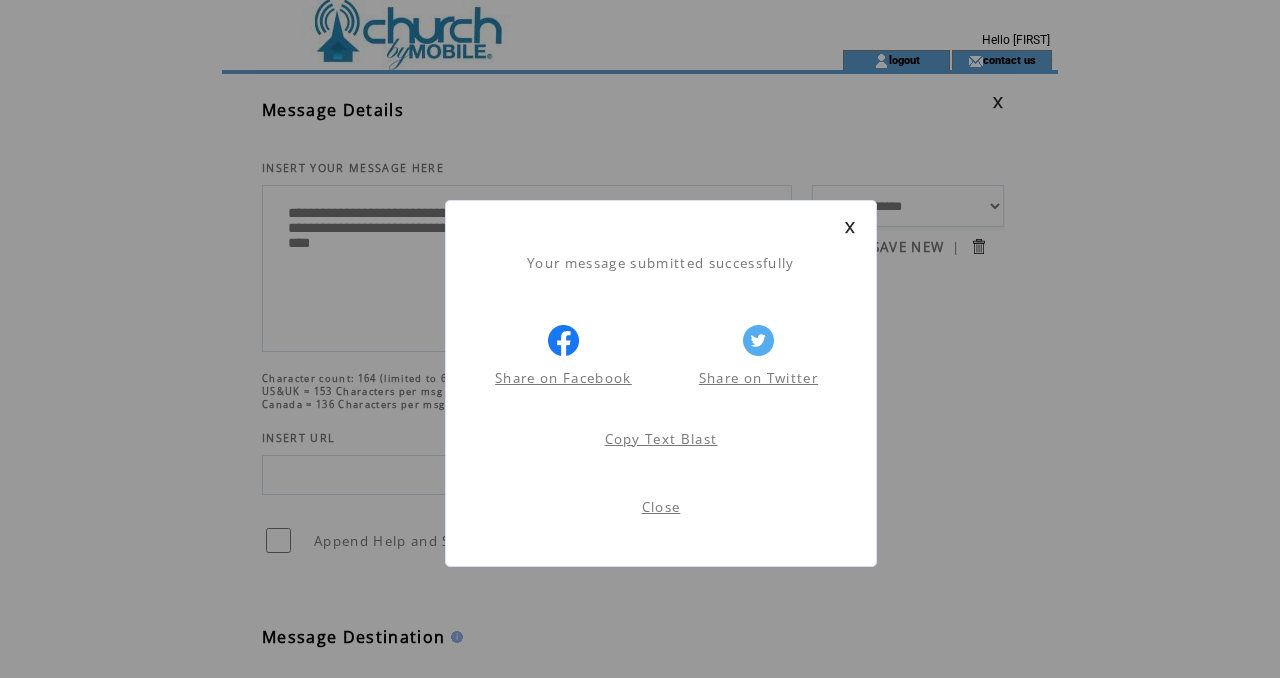 click on "Close" at bounding box center (661, 507) 